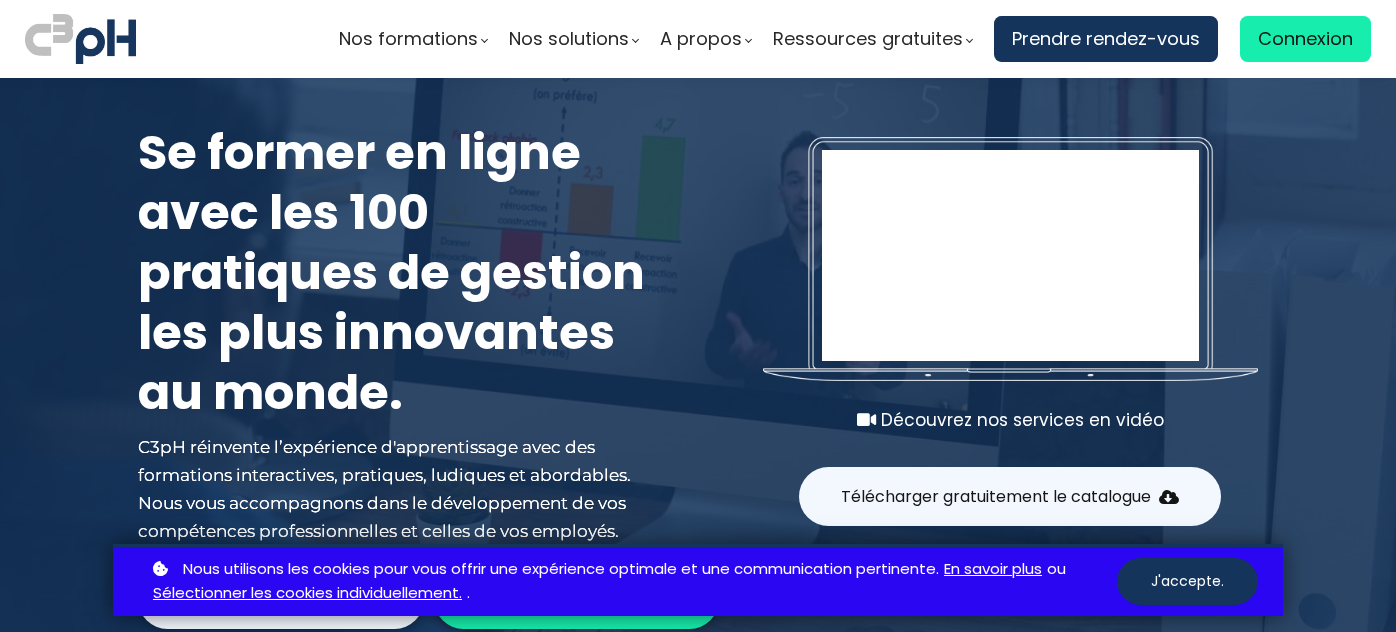 scroll, scrollTop: 0, scrollLeft: 0, axis: both 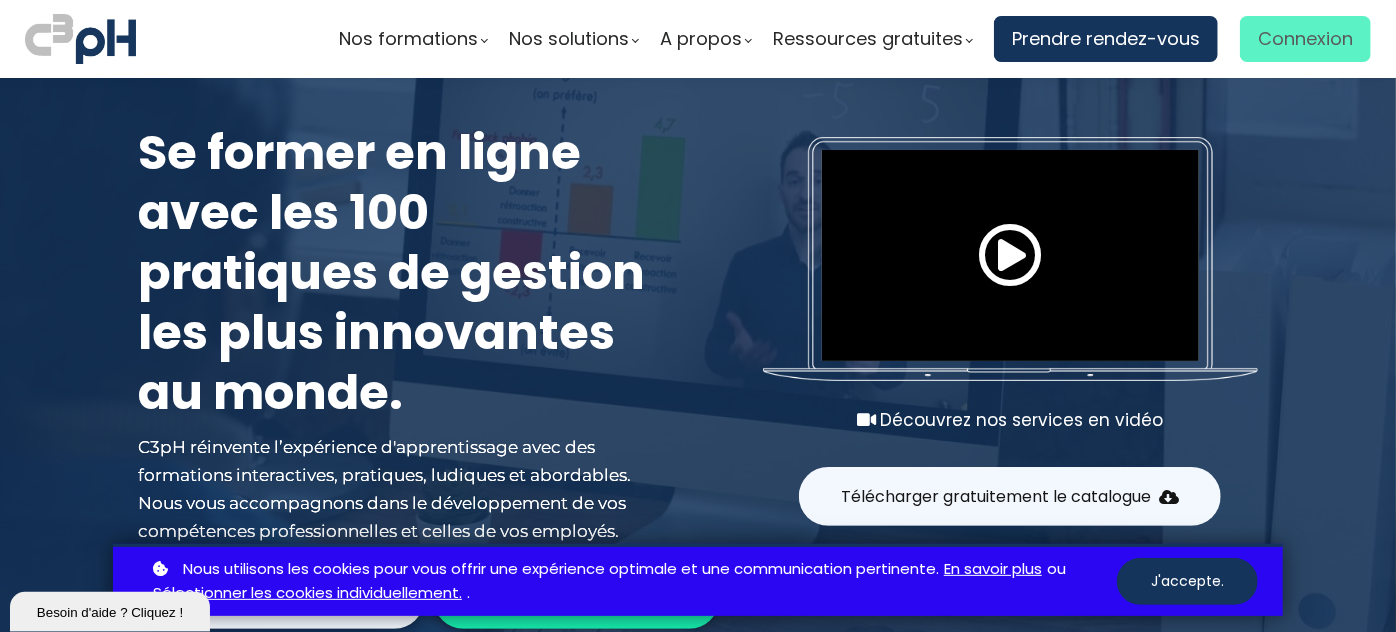 click on "Connexion" at bounding box center [1305, 39] 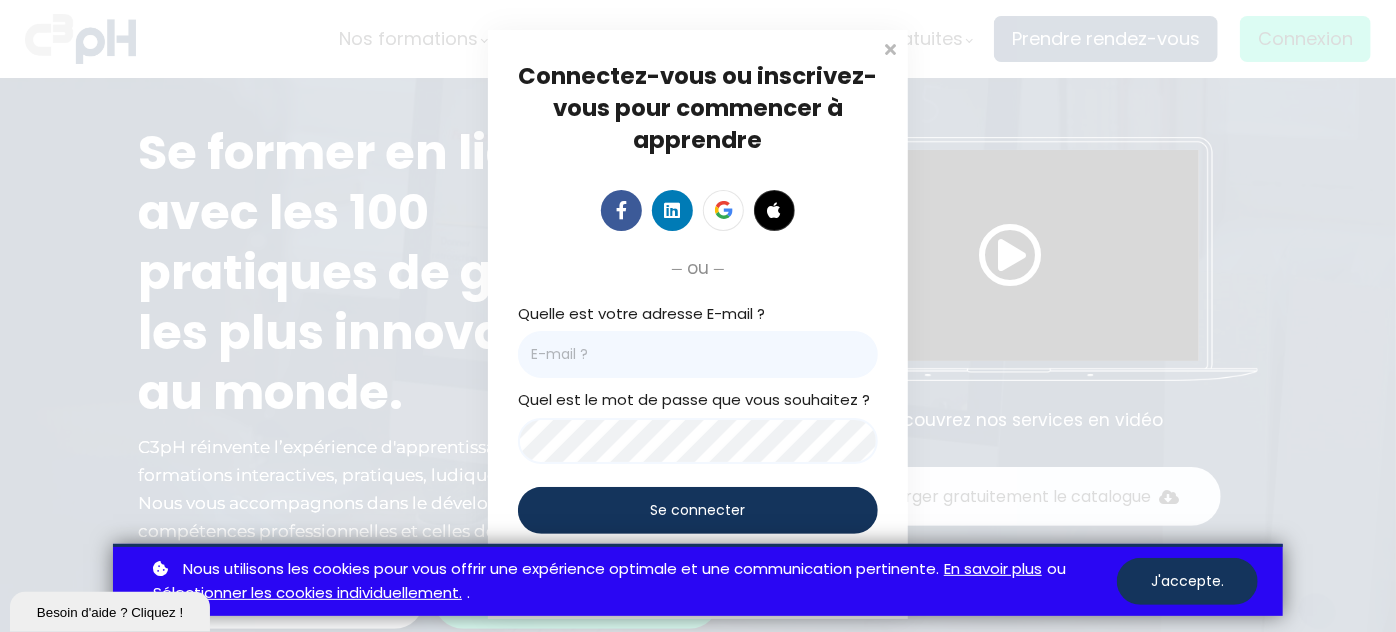 click at bounding box center [698, 354] 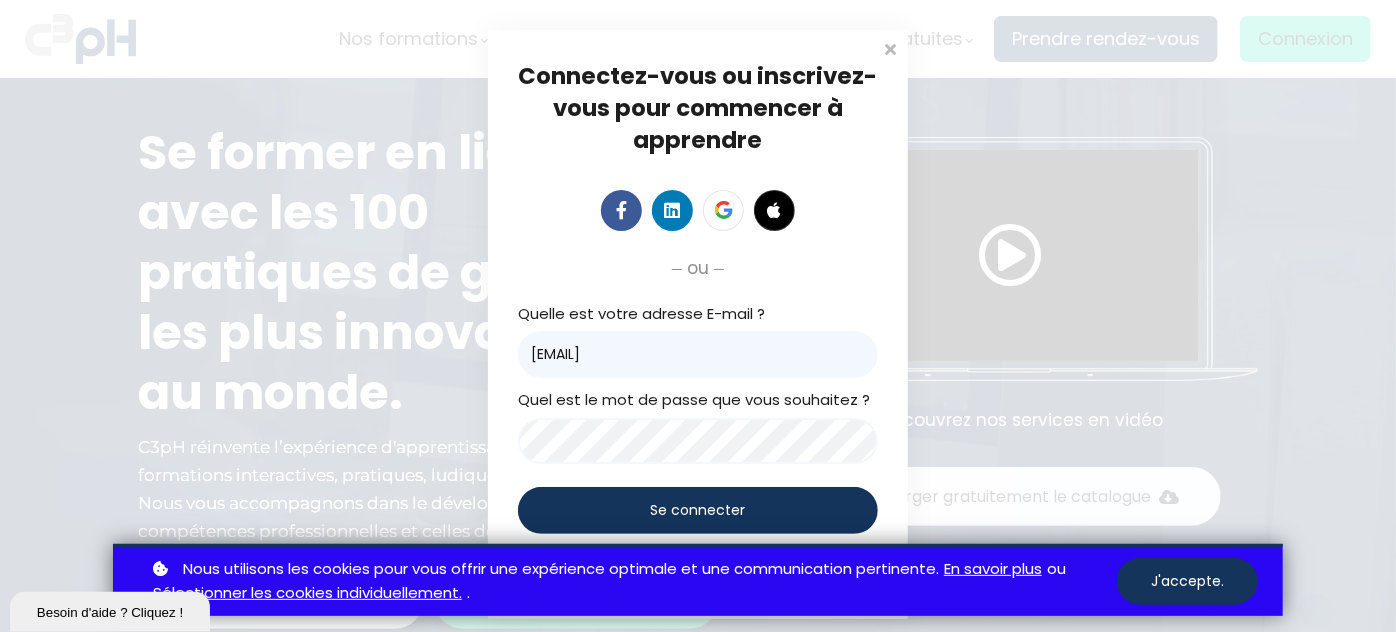 type on "[EMAIL]" 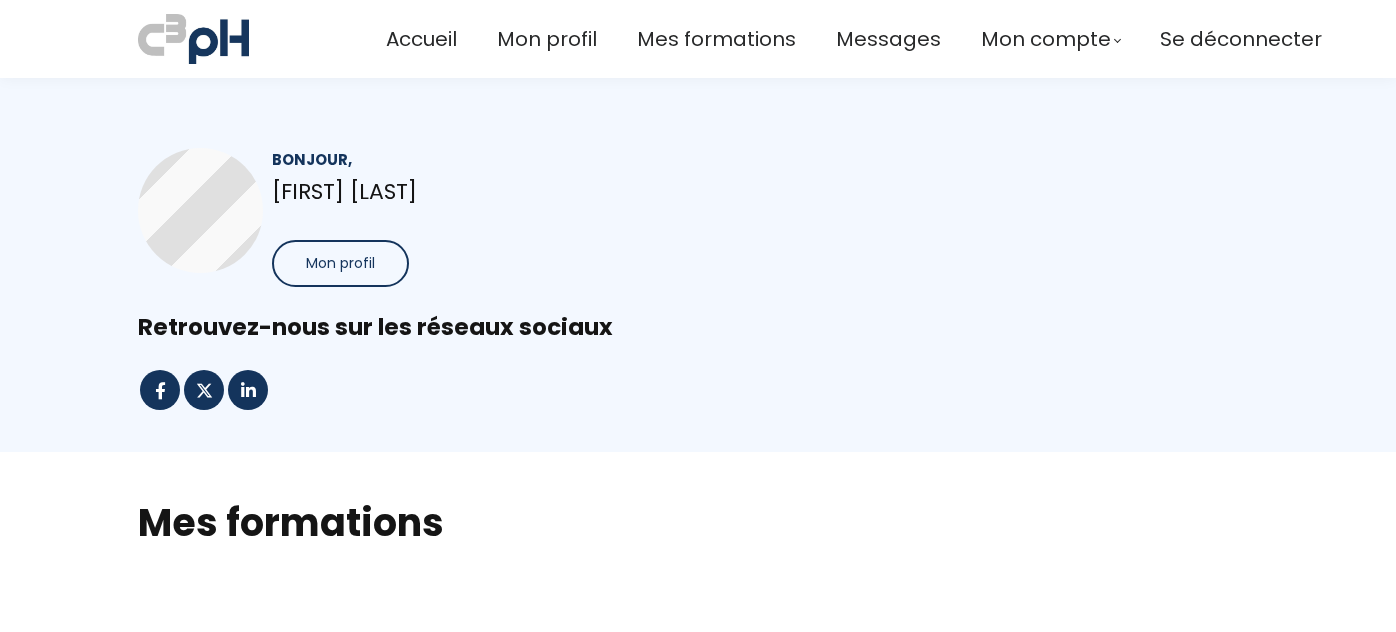 scroll, scrollTop: 0, scrollLeft: 0, axis: both 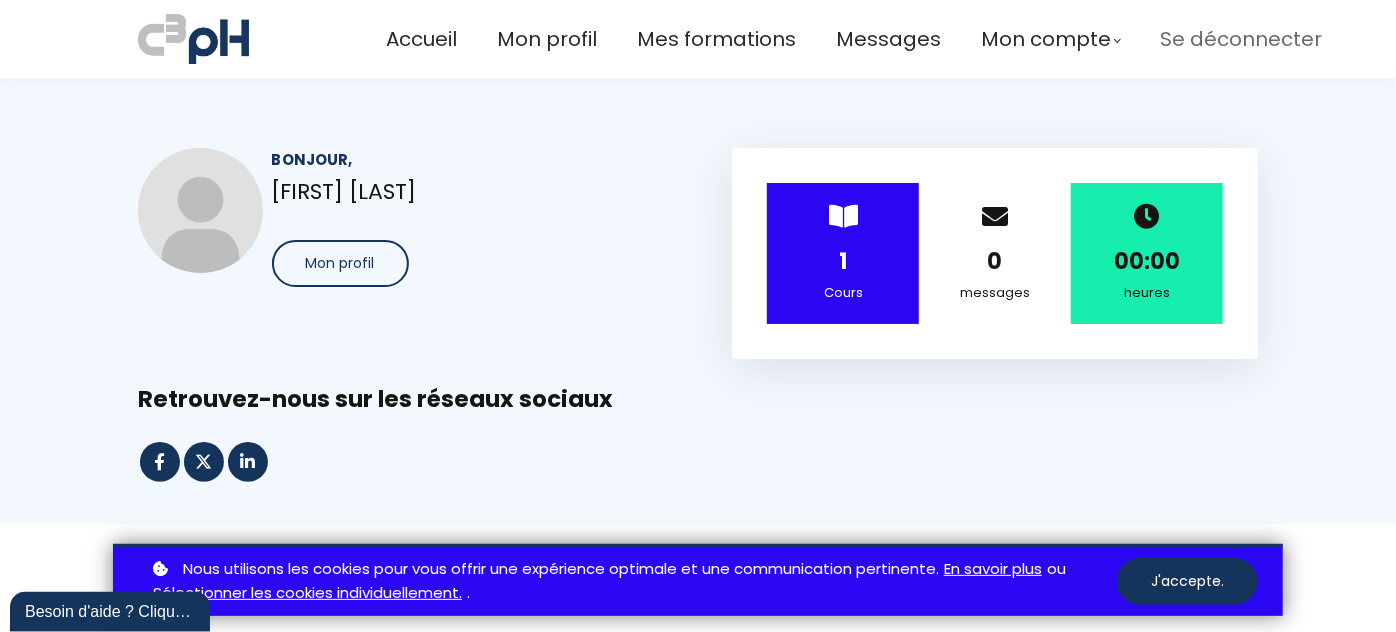 click on "Se déconnecter" at bounding box center [1241, 39] 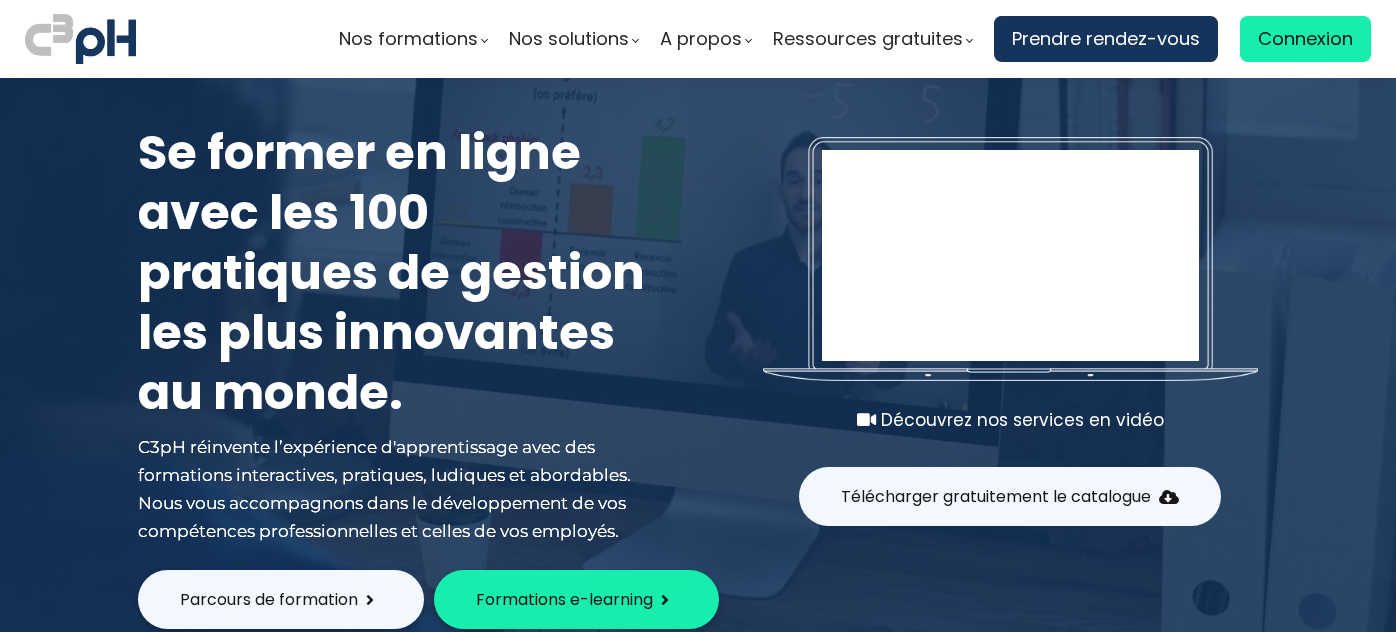 scroll, scrollTop: 0, scrollLeft: 0, axis: both 